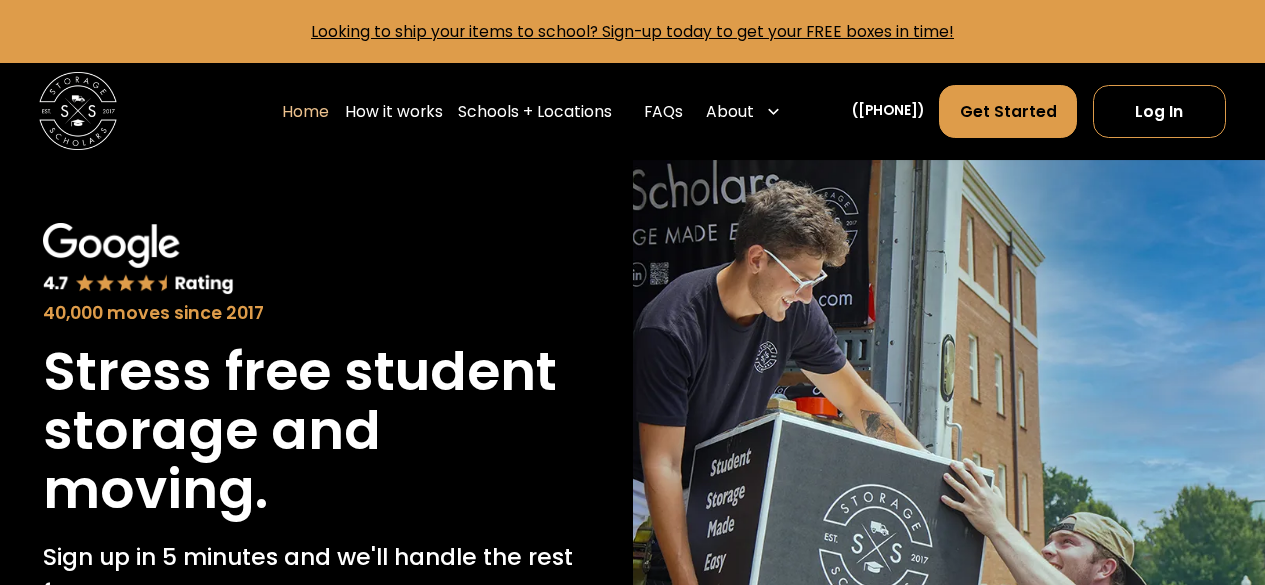 scroll, scrollTop: 89, scrollLeft: 0, axis: vertical 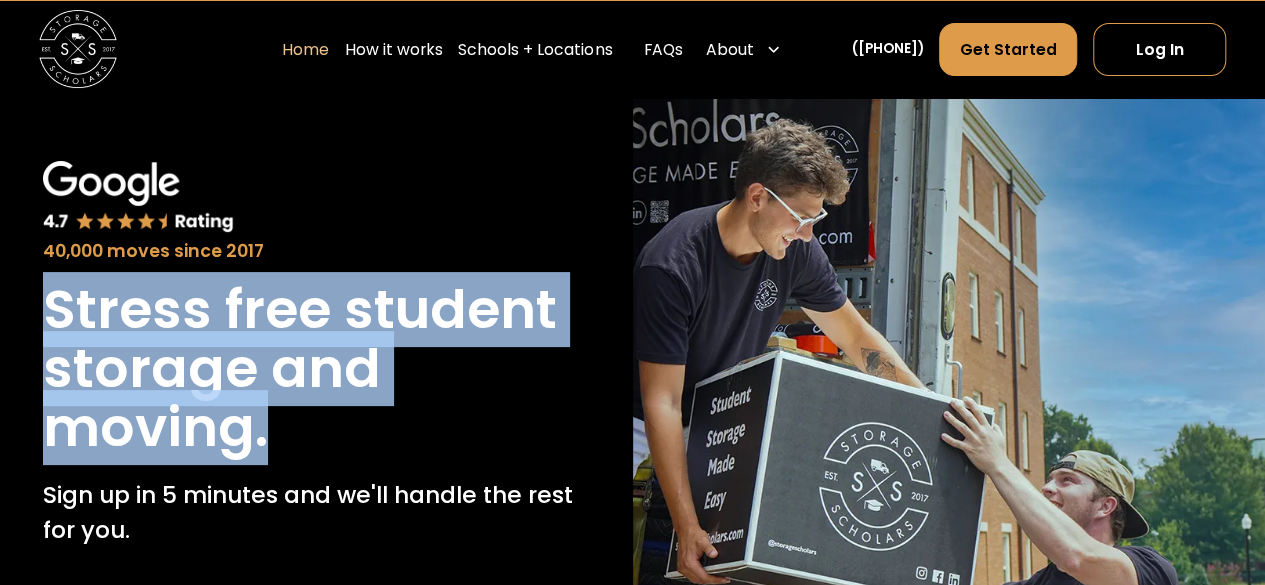 drag, startPoint x: 280, startPoint y: 421, endPoint x: 38, endPoint y: 318, distance: 263.0076 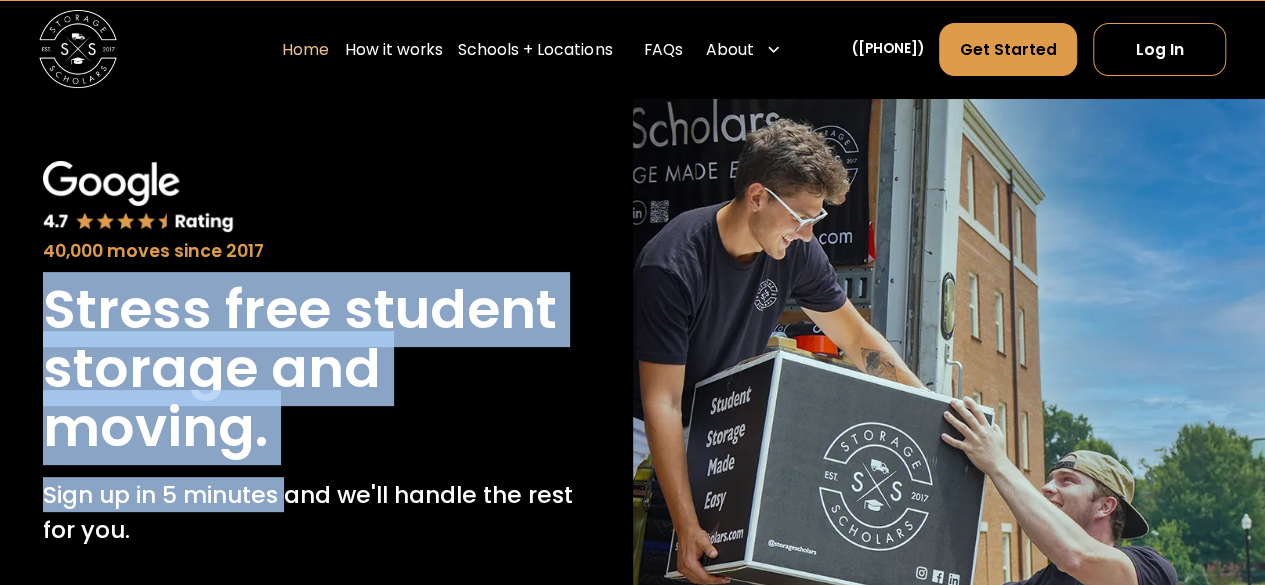 drag, startPoint x: 38, startPoint y: 318, endPoint x: 276, endPoint y: 481, distance: 288.46664 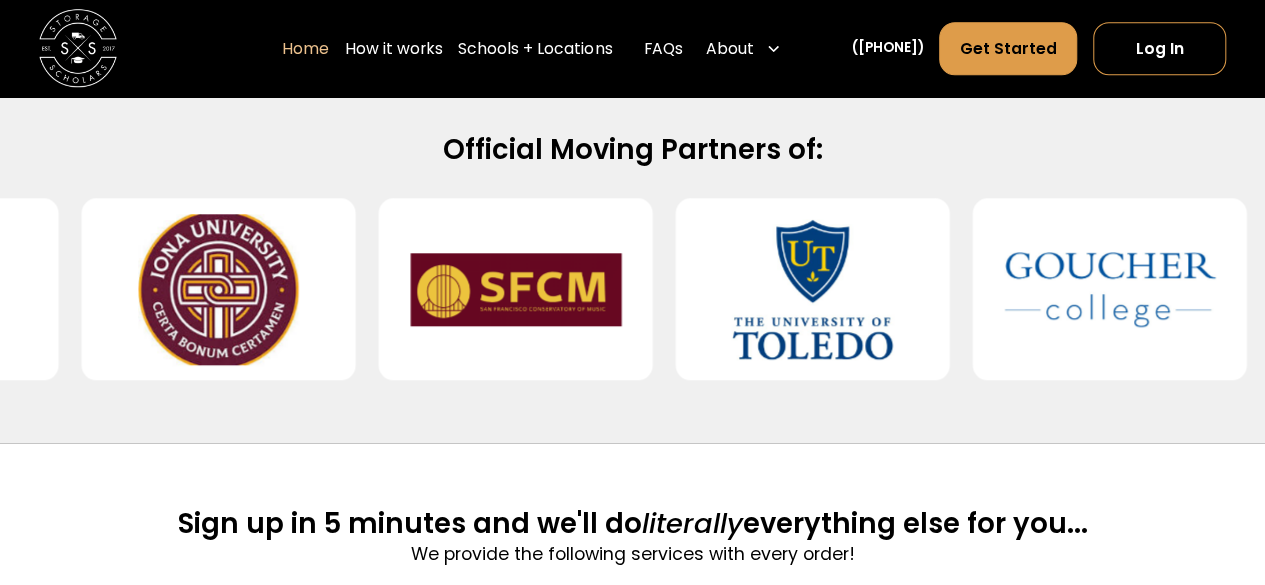 scroll, scrollTop: 838, scrollLeft: 0, axis: vertical 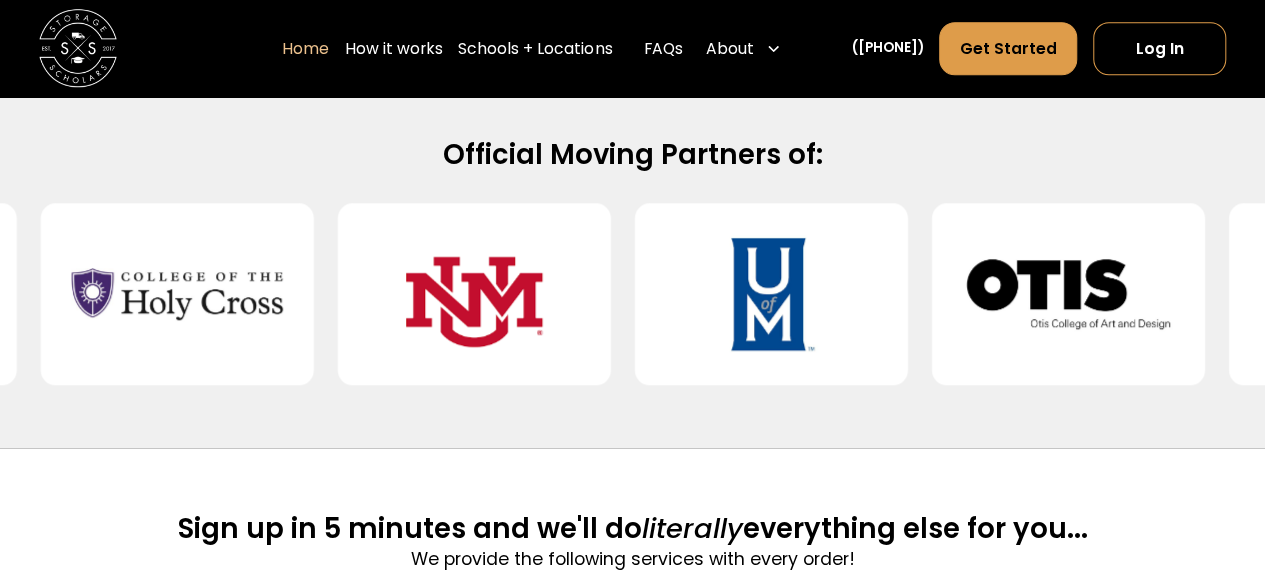 click at bounding box center [771, 294] 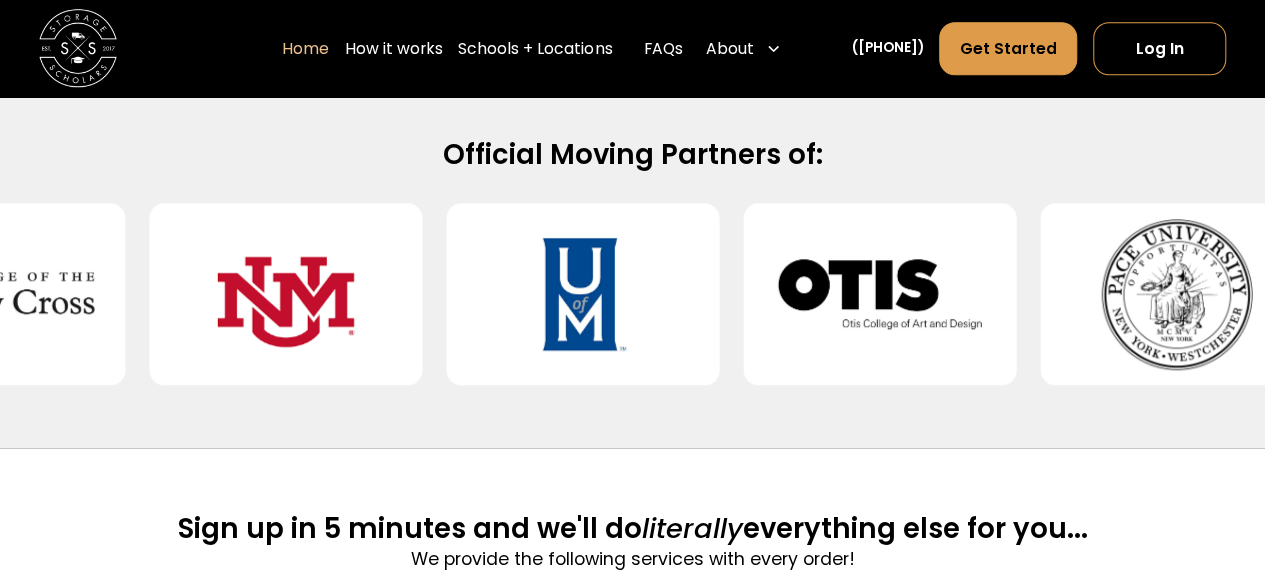 click at bounding box center (583, 294) 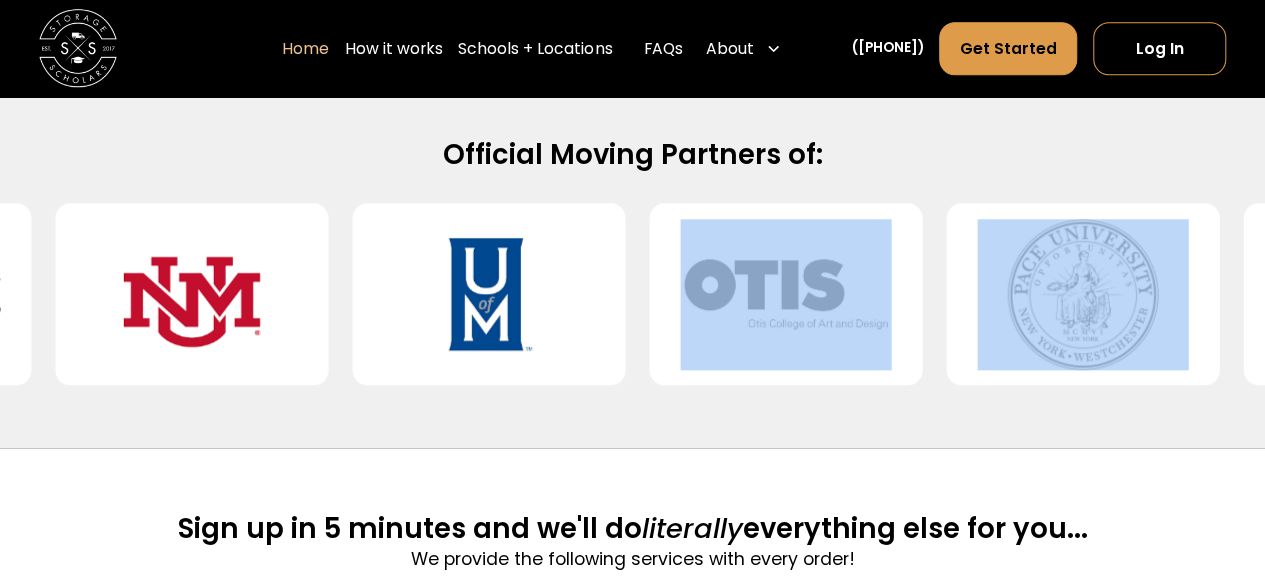 click at bounding box center (786, 294) 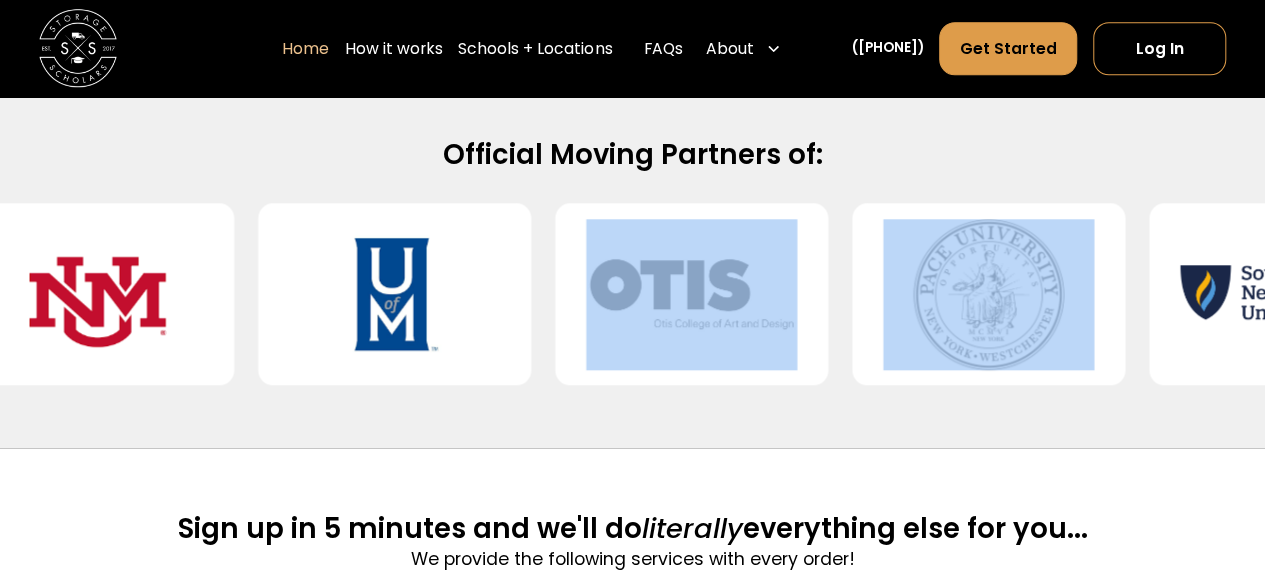 click at bounding box center [691, 294] 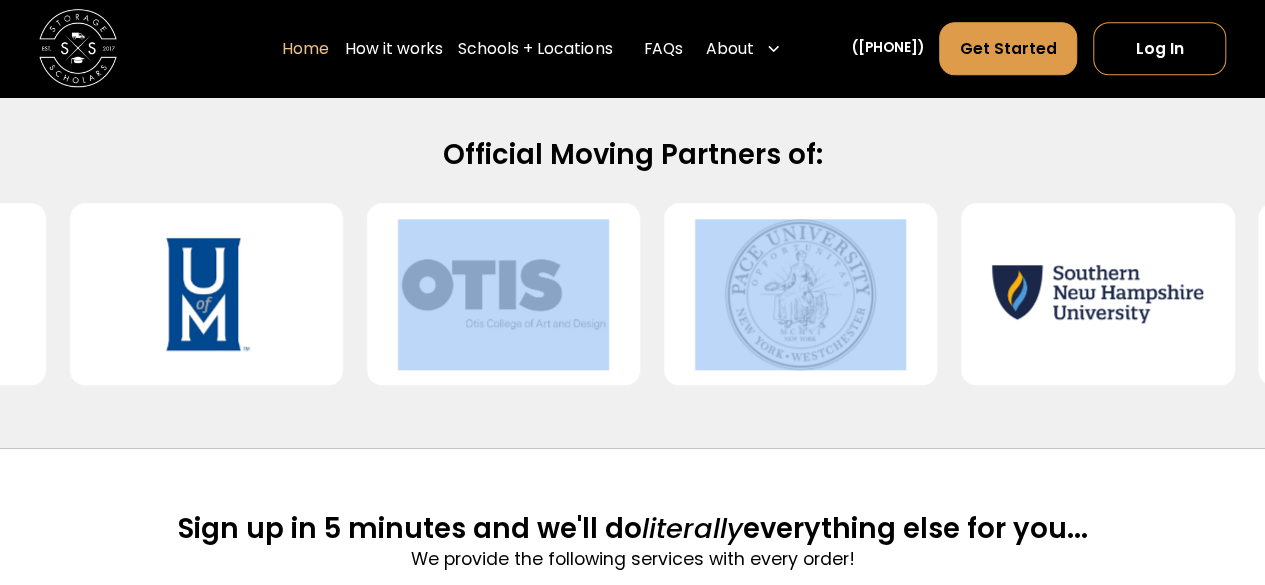 click at bounding box center (5851, 294) 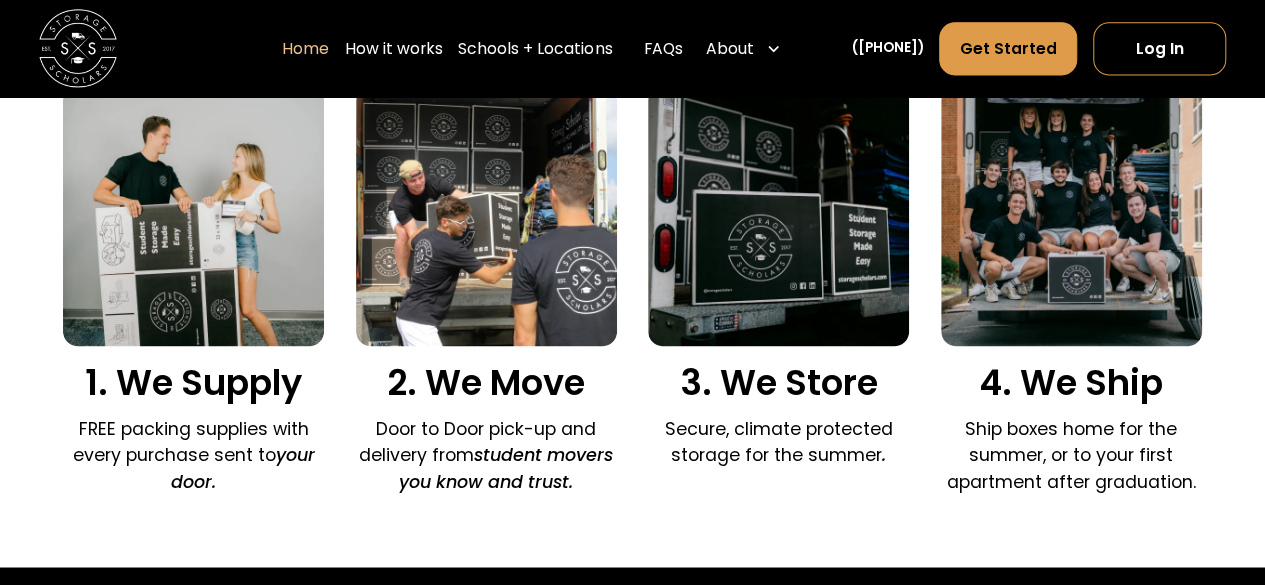 scroll, scrollTop: 1368, scrollLeft: 0, axis: vertical 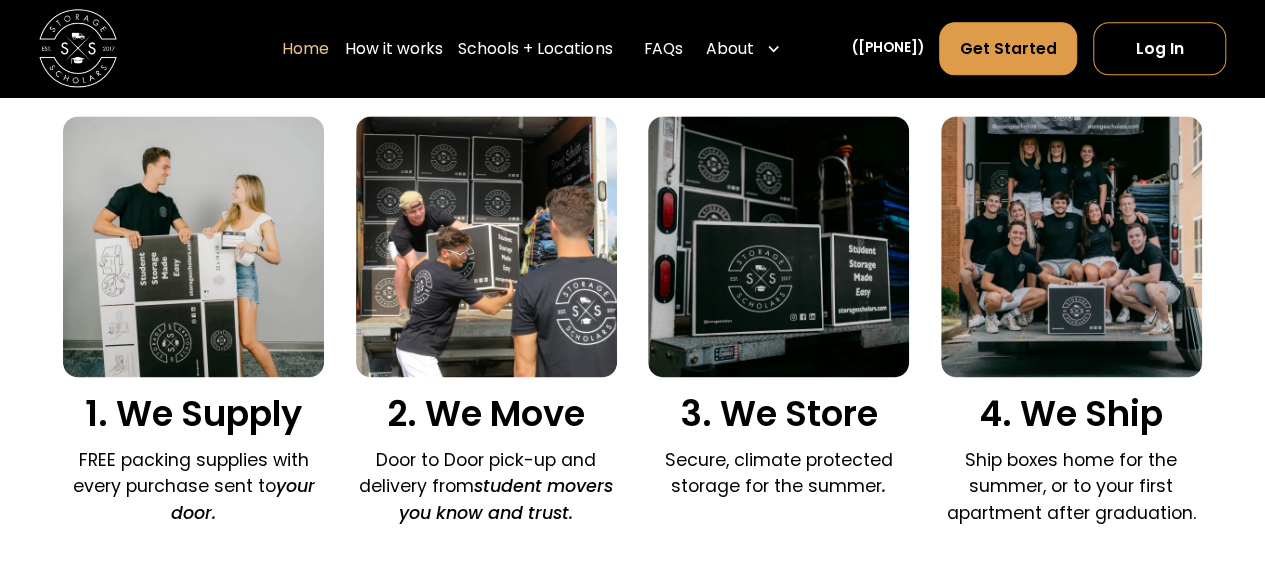 click on "FREE packing supplies with every purchase sent to your door." at bounding box center (193, 486) 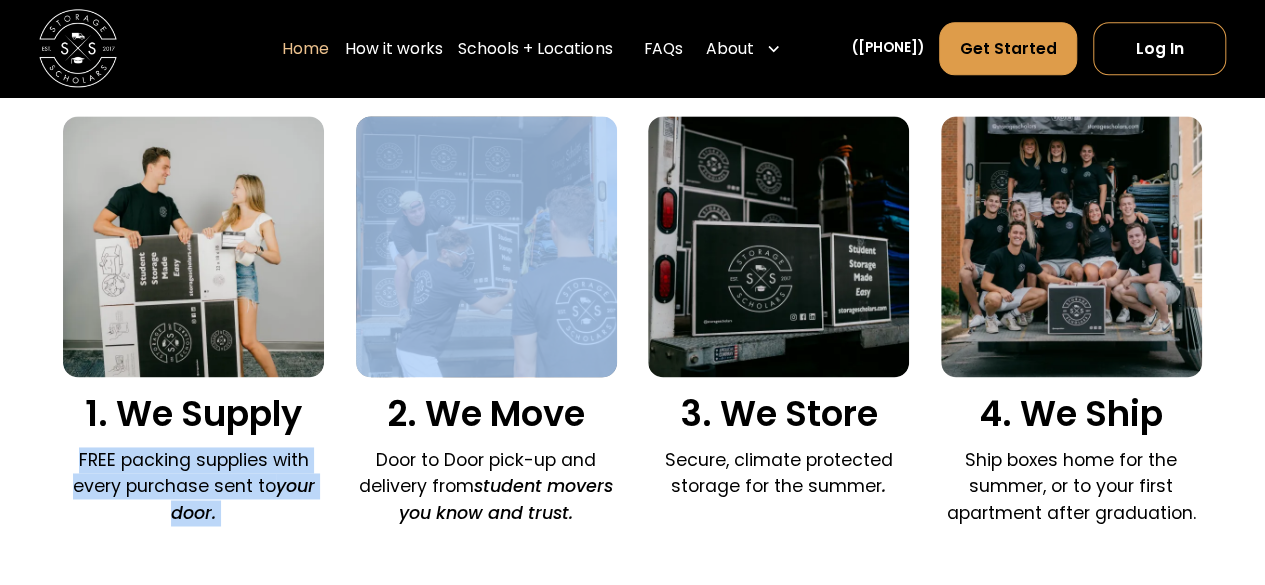 click on "FREE packing supplies with every purchase sent to your door." at bounding box center (193, 486) 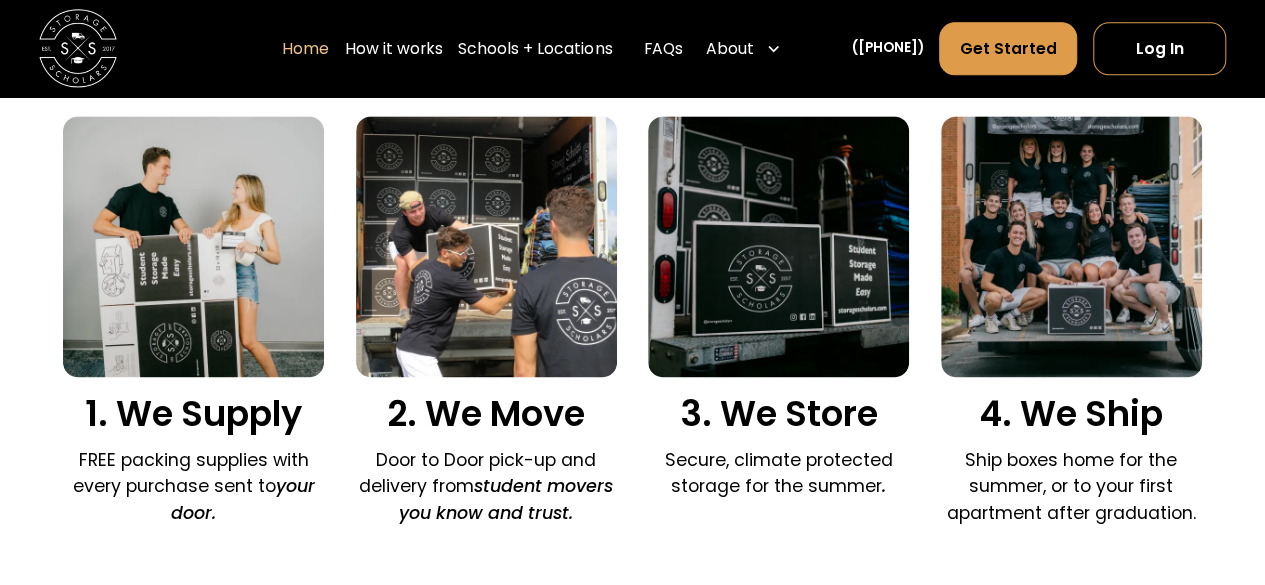 click on "student movers you know and trust." at bounding box center (506, 499) 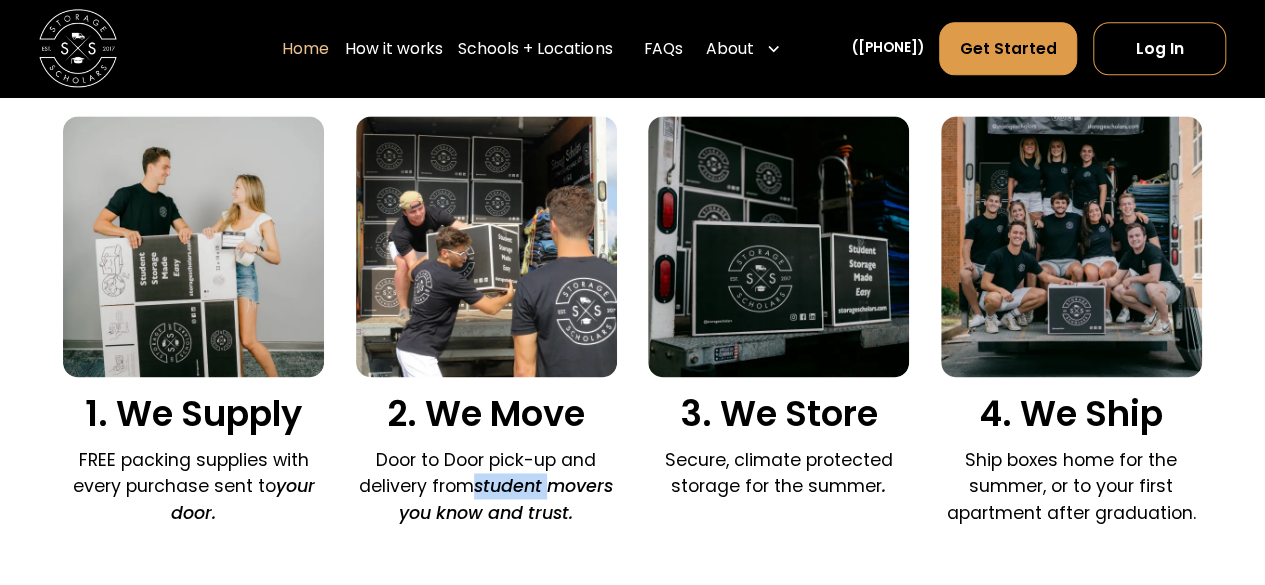 click on "student movers you know and trust." at bounding box center [506, 499] 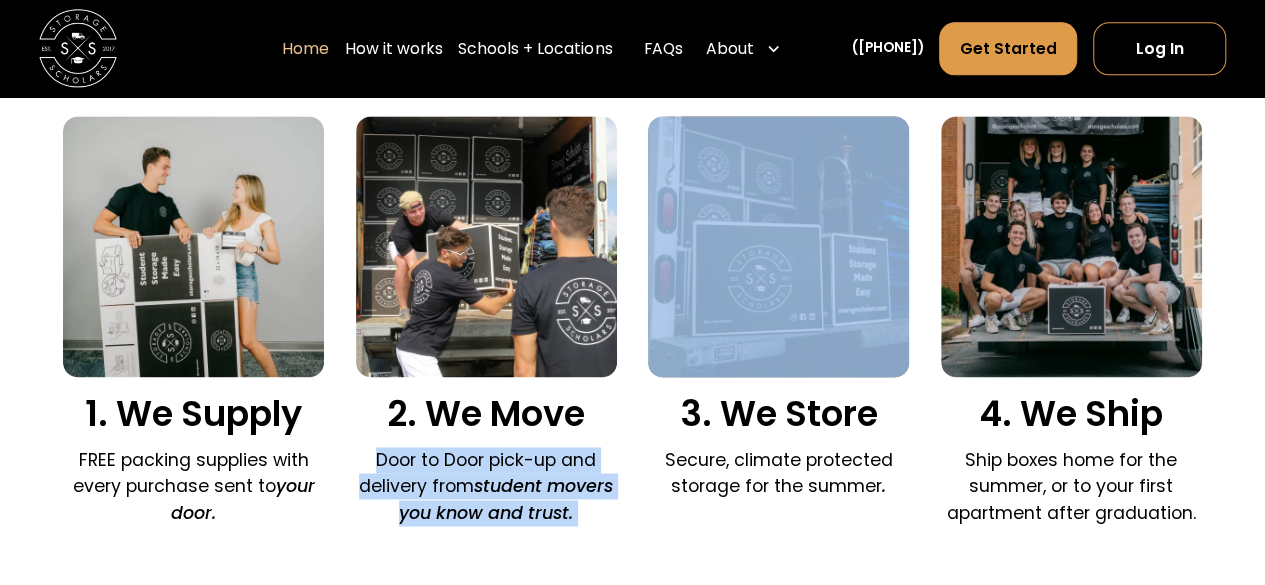 click on "student movers you know and trust." at bounding box center [506, 499] 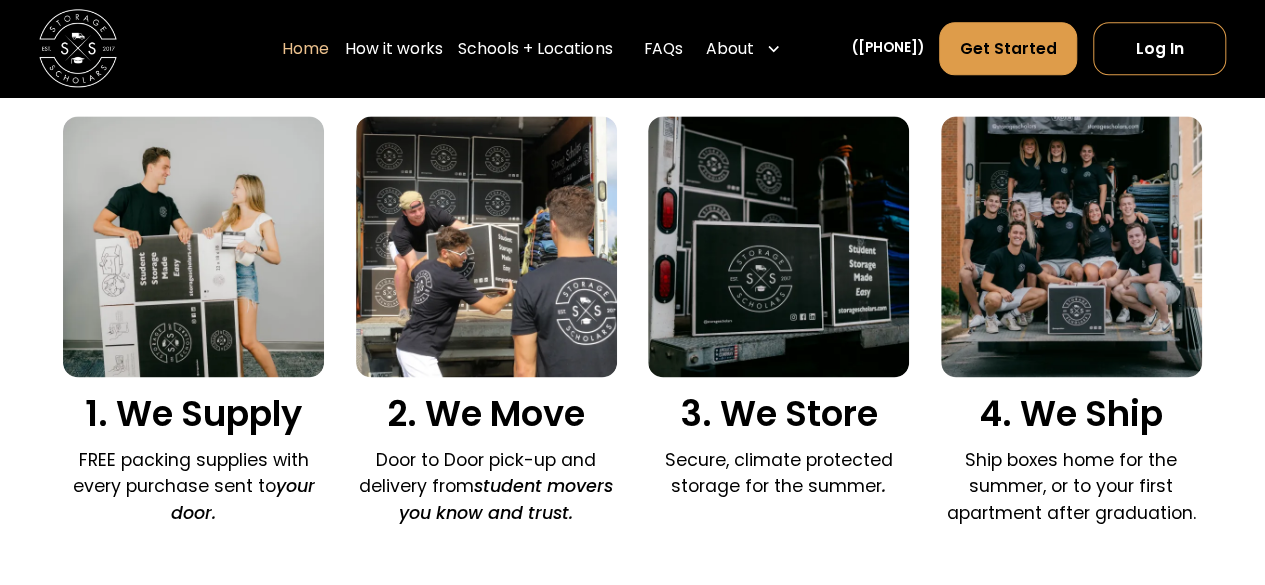 click on "student movers you know and trust." at bounding box center (506, 499) 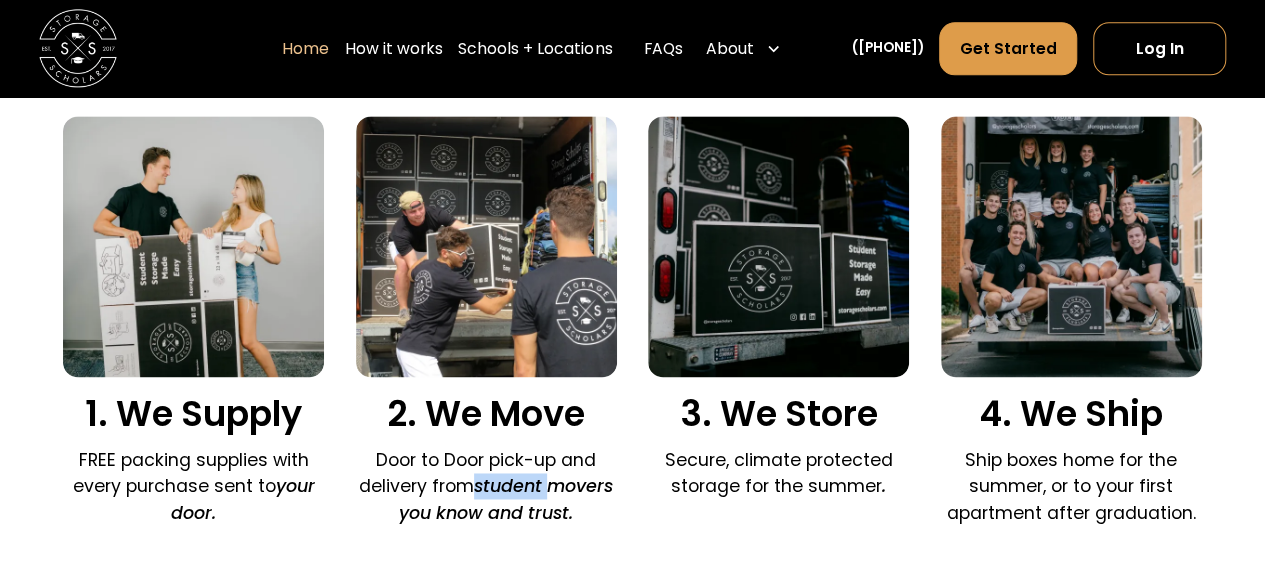 click on "student movers you know and trust." at bounding box center [506, 499] 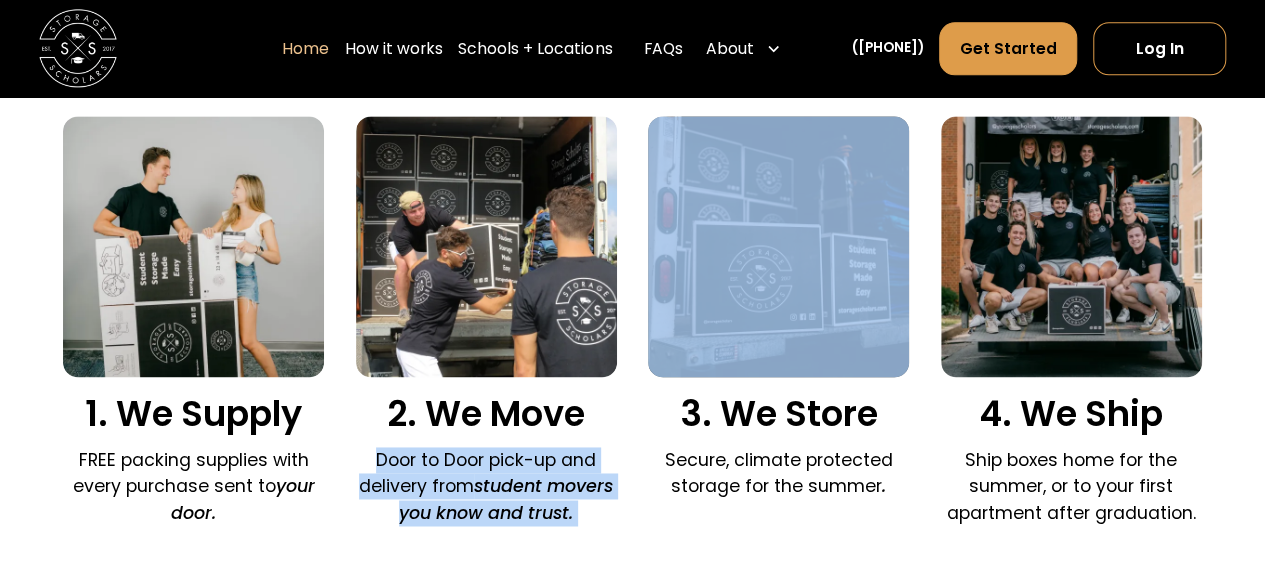 click on "student movers you know and trust." at bounding box center [506, 499] 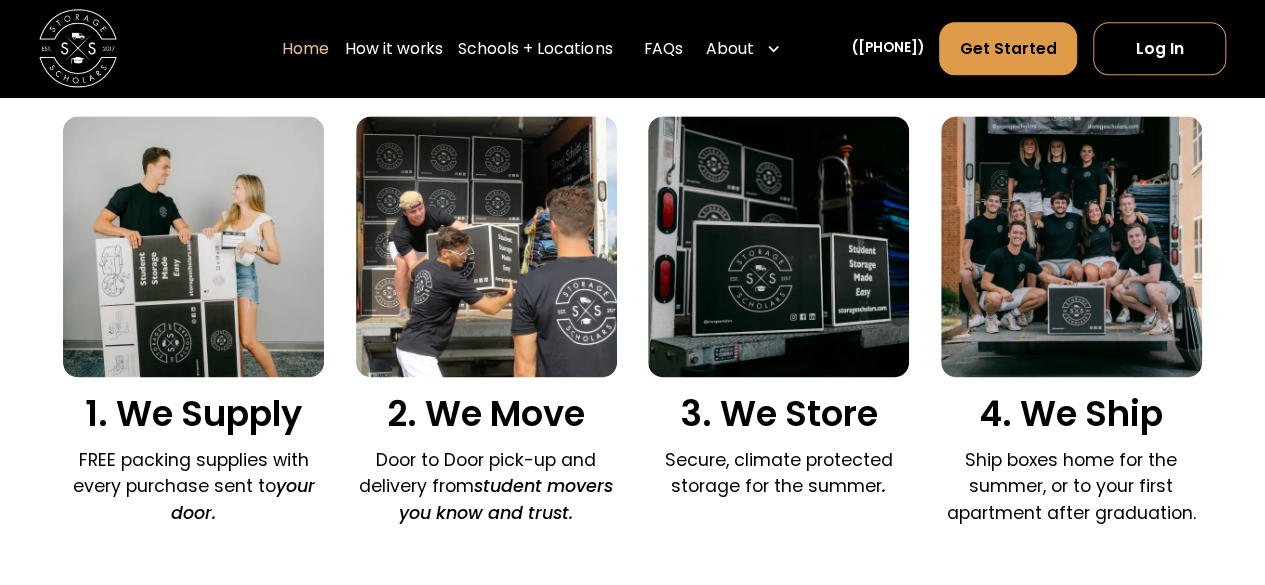 click on "3. We Store Secure, climate protected storage for the summer ." at bounding box center [778, 313] 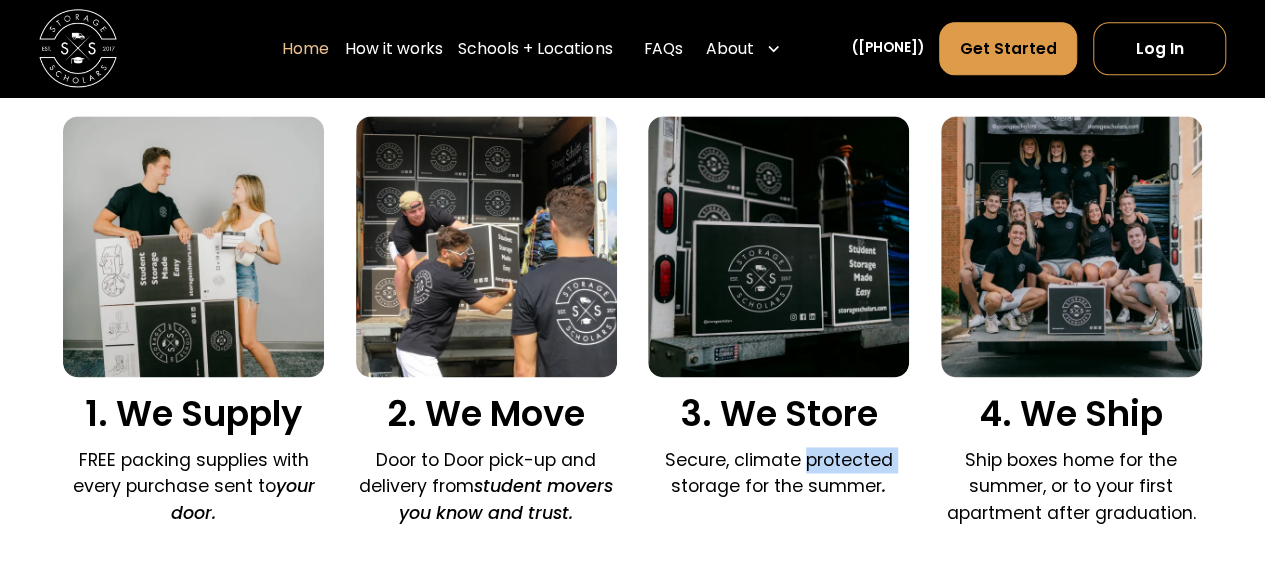 click on "3. We Store Secure, climate protected storage for the summer ." at bounding box center (778, 313) 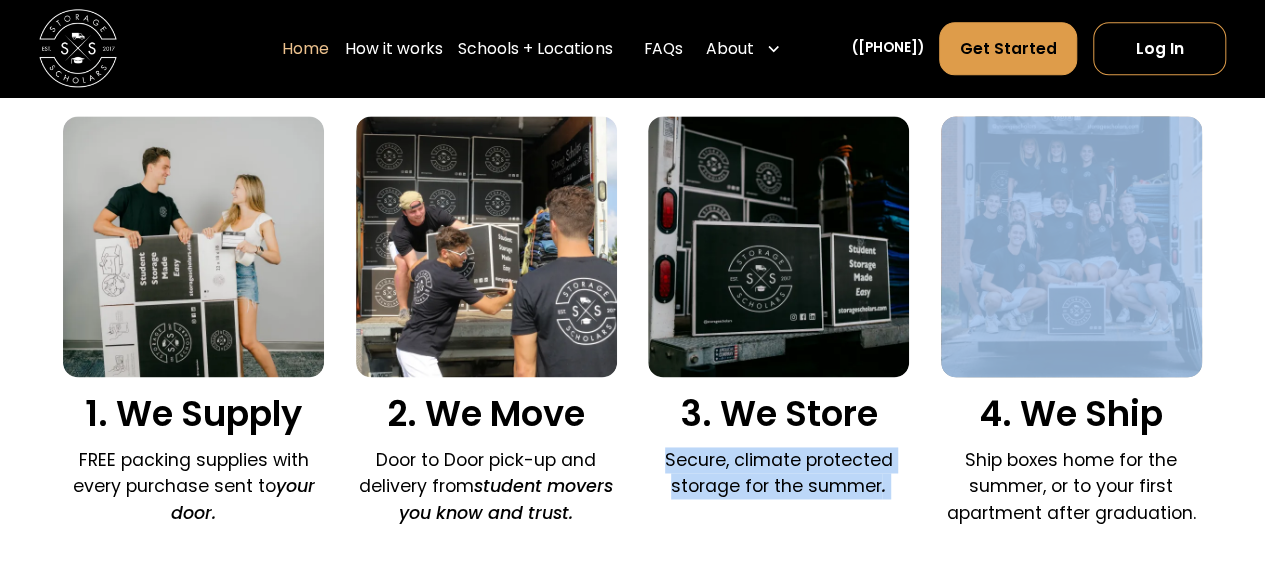 click on "3. We Store Secure, climate protected storage for the summer ." at bounding box center [778, 313] 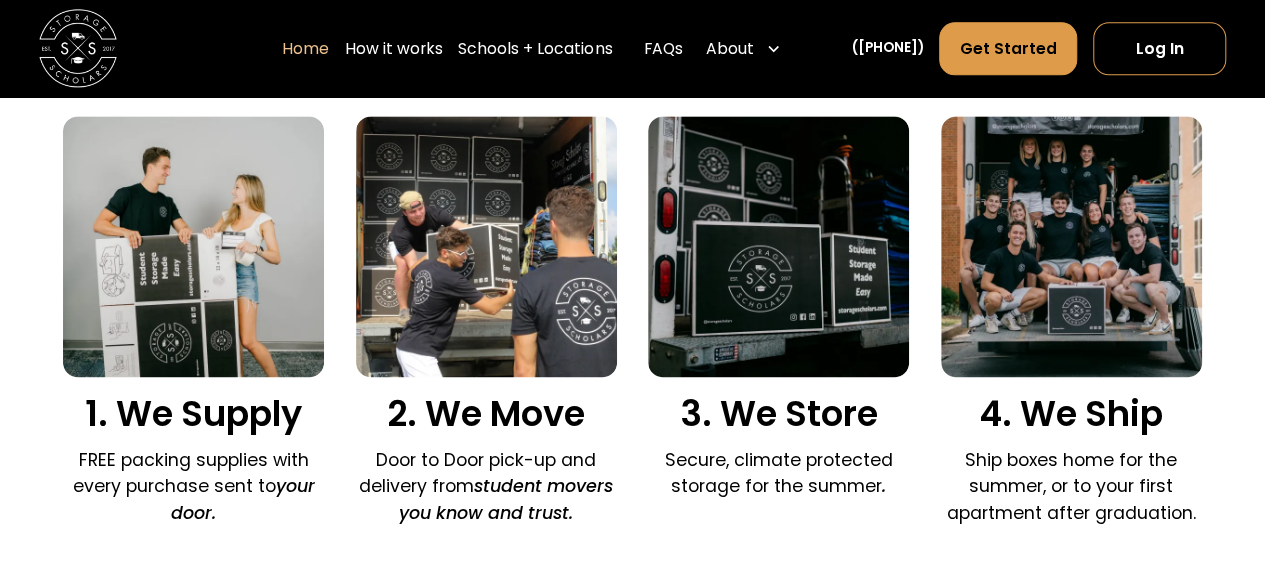 click on "Ship boxes home for the summer, or to your first apartment after graduation." at bounding box center [1071, 486] 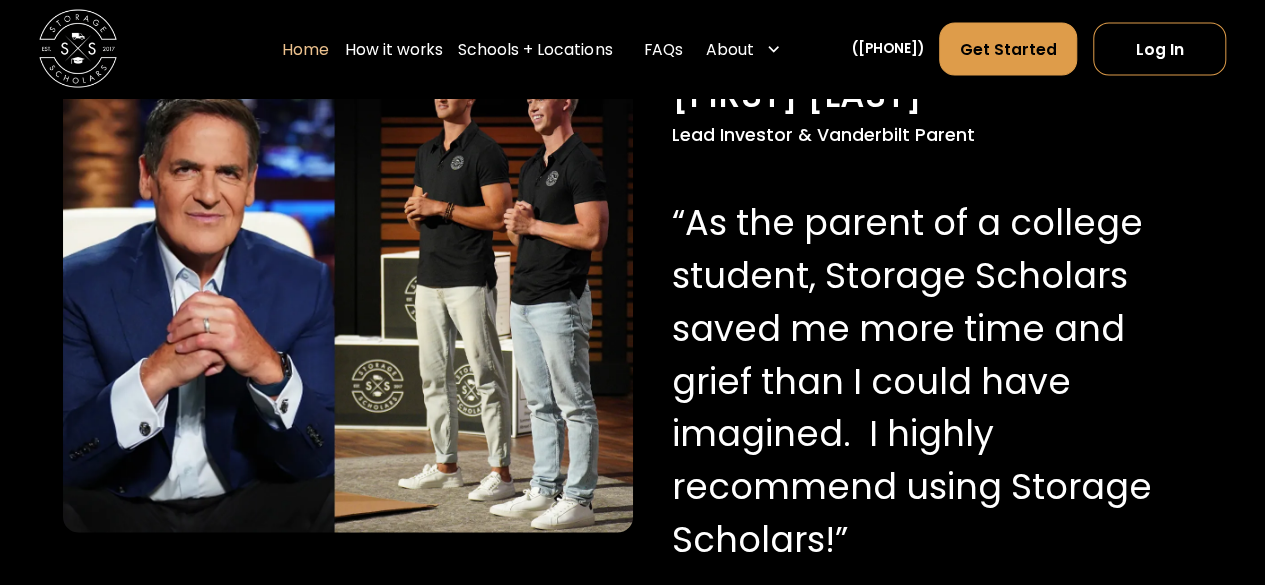 scroll, scrollTop: 1988, scrollLeft: 0, axis: vertical 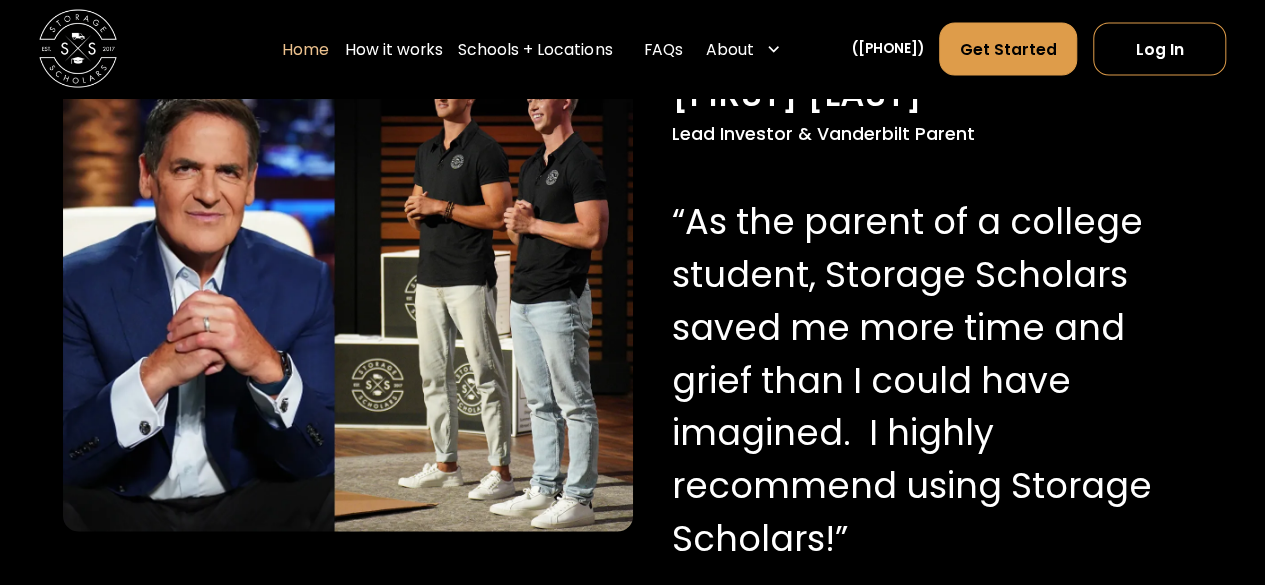 click on "“As the parent of a college student, Storage Scholars saved me more time and grief than I could have imagined.  I highly recommend using Storage Scholars!”" at bounding box center [933, 380] 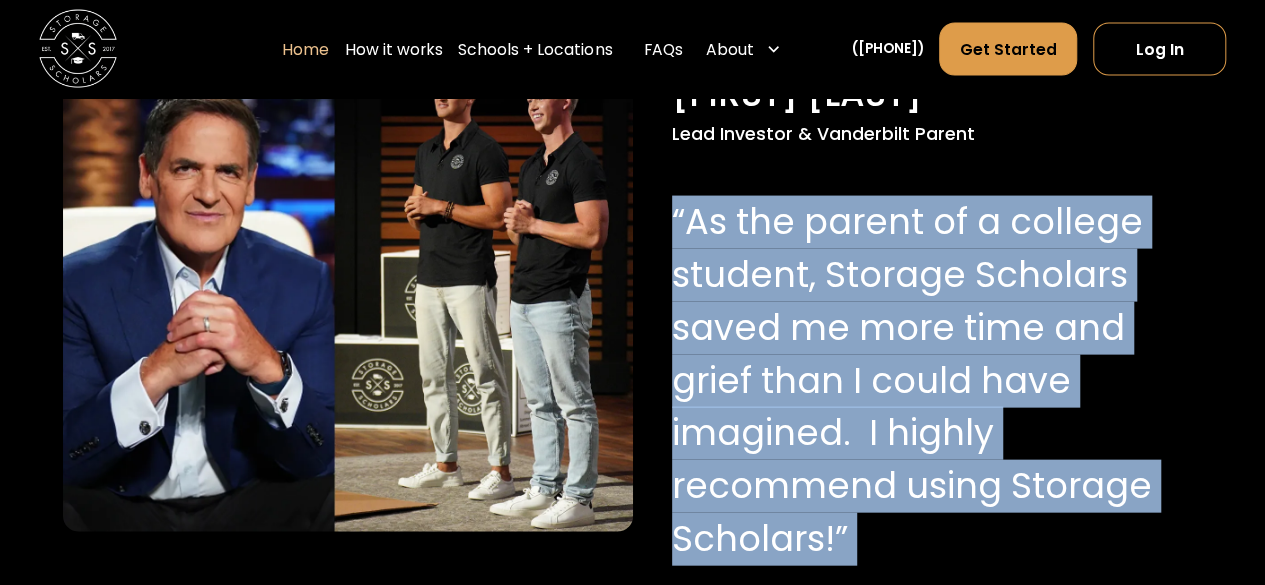 click on "“As the parent of a college student, Storage Scholars saved me more time and grief than I could have imagined.  I highly recommend using Storage Scholars!”" at bounding box center [933, 380] 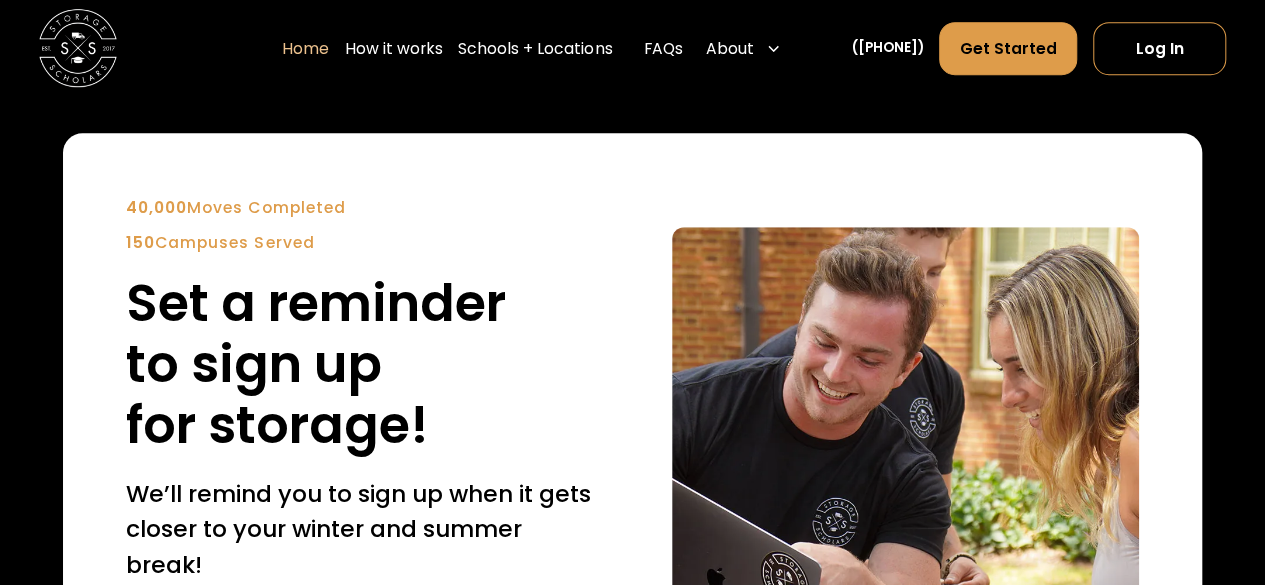 scroll, scrollTop: 4533, scrollLeft: 0, axis: vertical 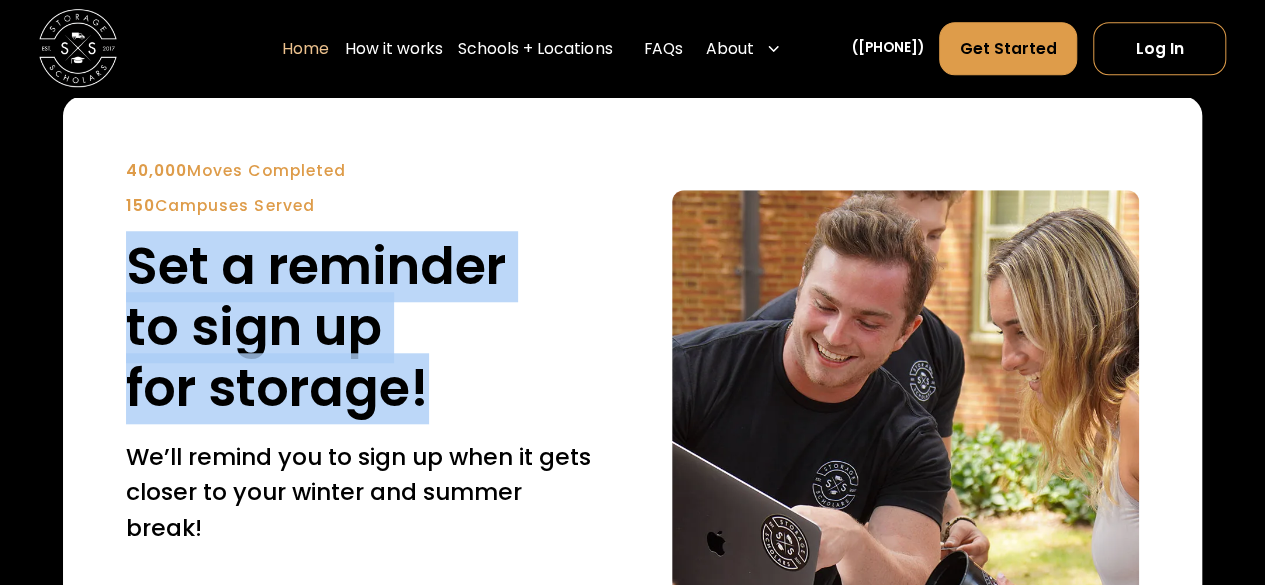 drag, startPoint x: 459, startPoint y: 405, endPoint x: 107, endPoint y: 265, distance: 378.8192 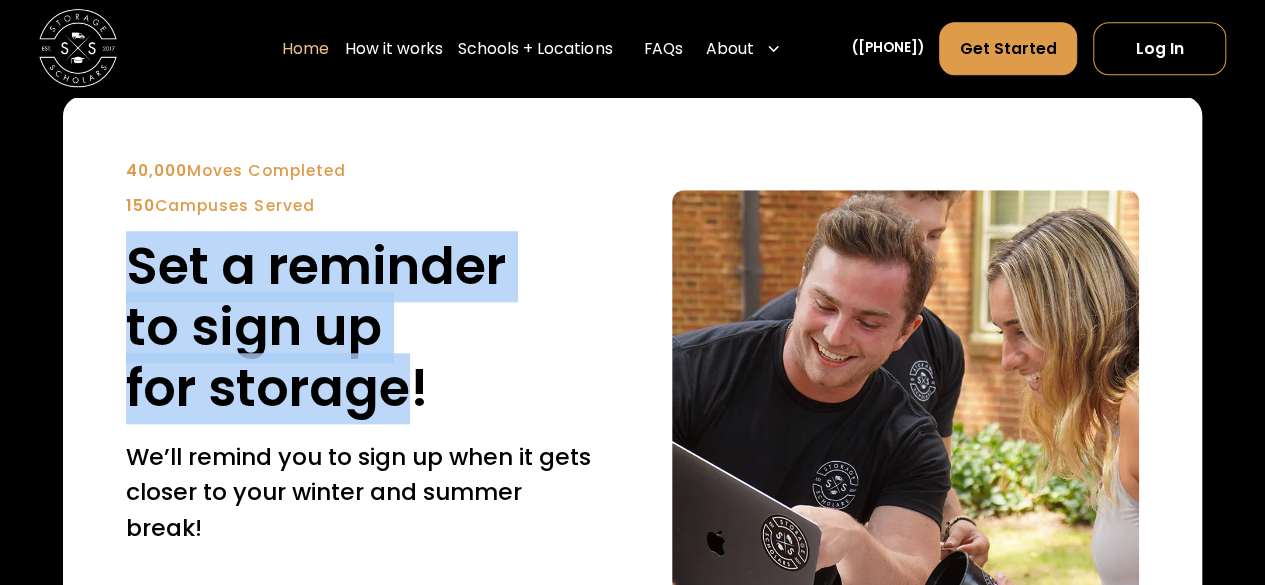 drag, startPoint x: 107, startPoint y: 265, endPoint x: 380, endPoint y: 420, distance: 313.9331 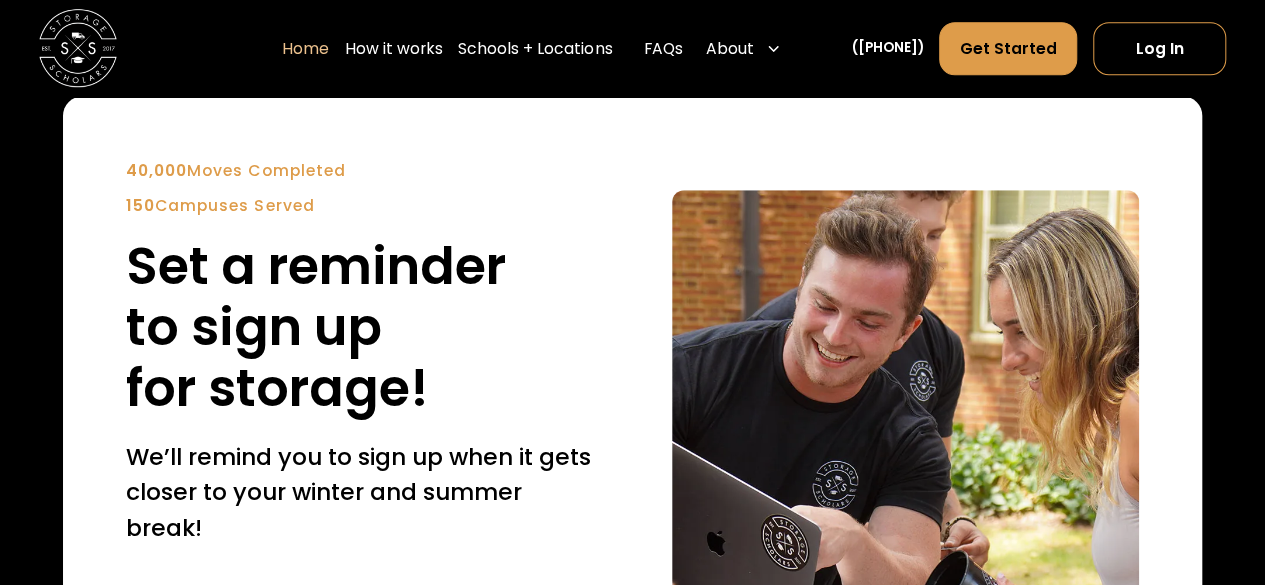 click on "Set a reminder to sign up for storage!" at bounding box center (360, 328) 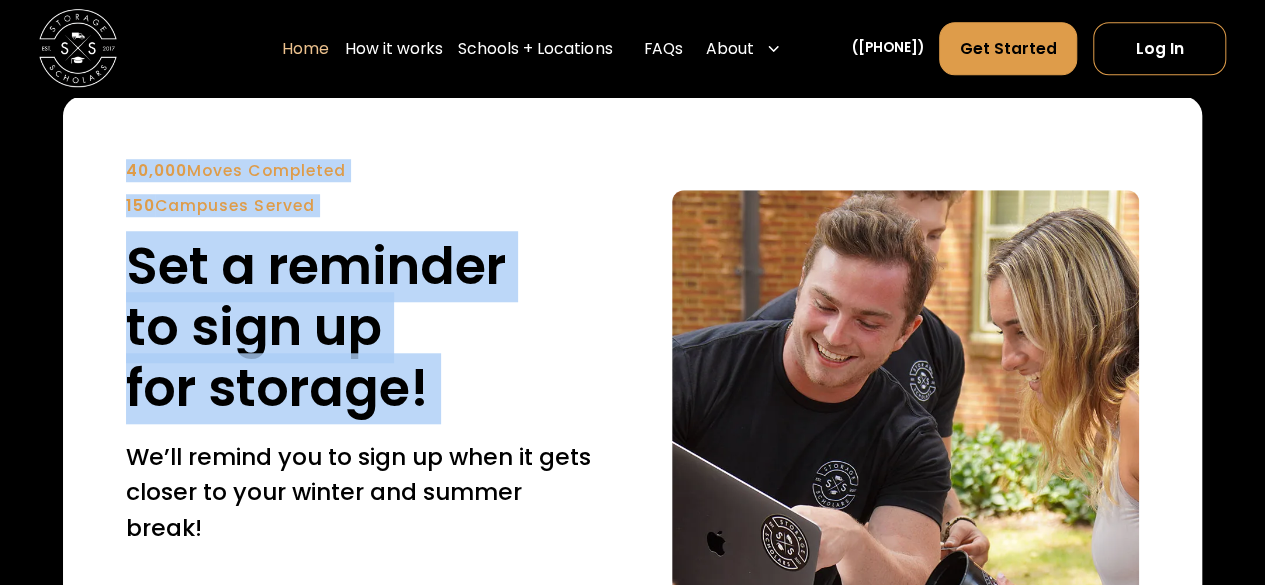 drag, startPoint x: 183, startPoint y: 300, endPoint x: 16, endPoint y: 190, distance: 199.9725 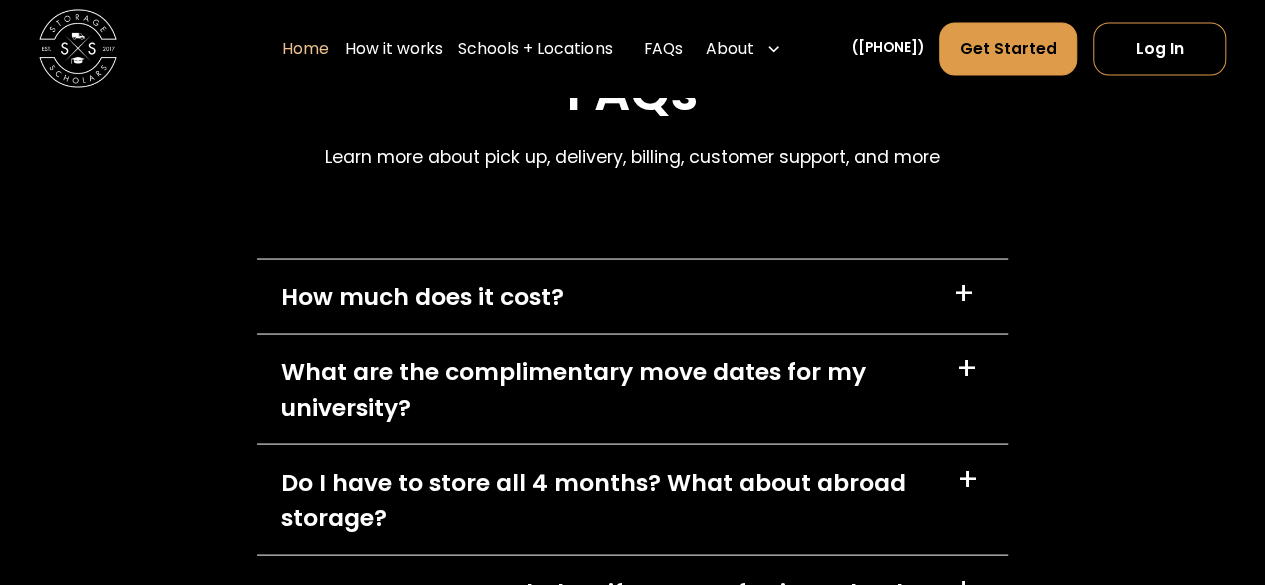 scroll, scrollTop: 5622, scrollLeft: 0, axis: vertical 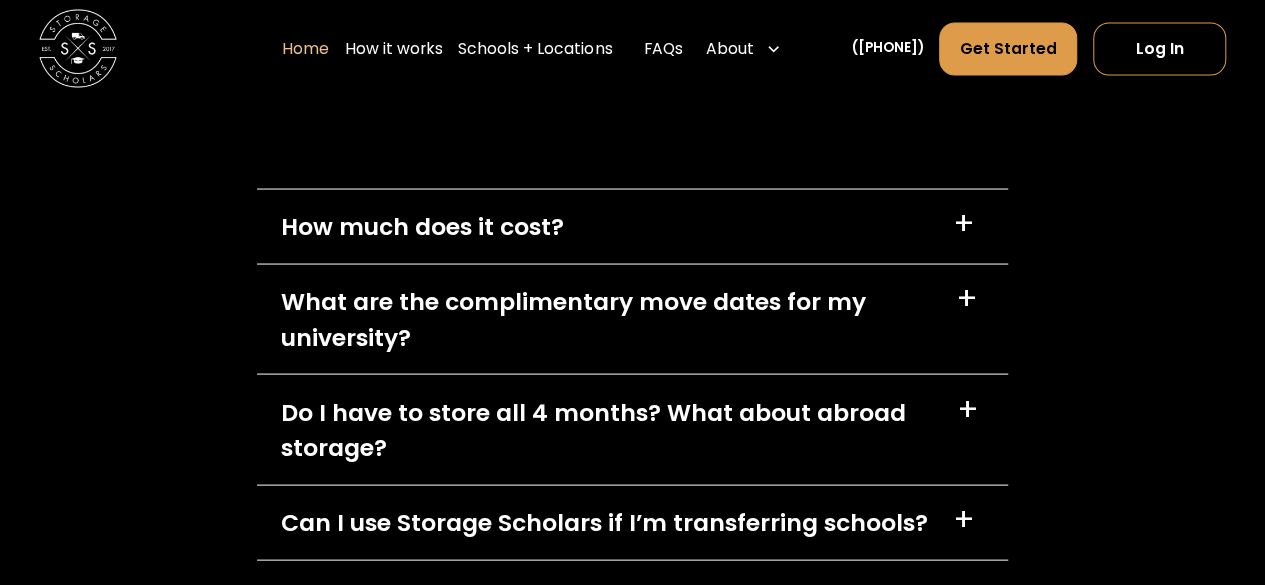 click on "+" at bounding box center [968, 223] 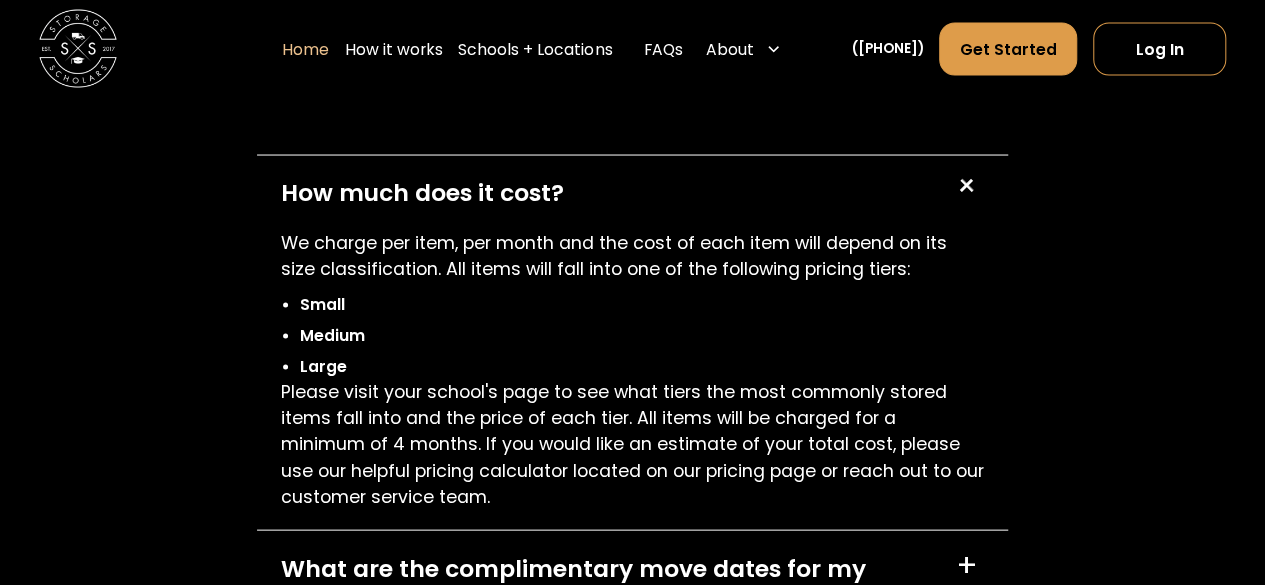 scroll, scrollTop: 5657, scrollLeft: 0, axis: vertical 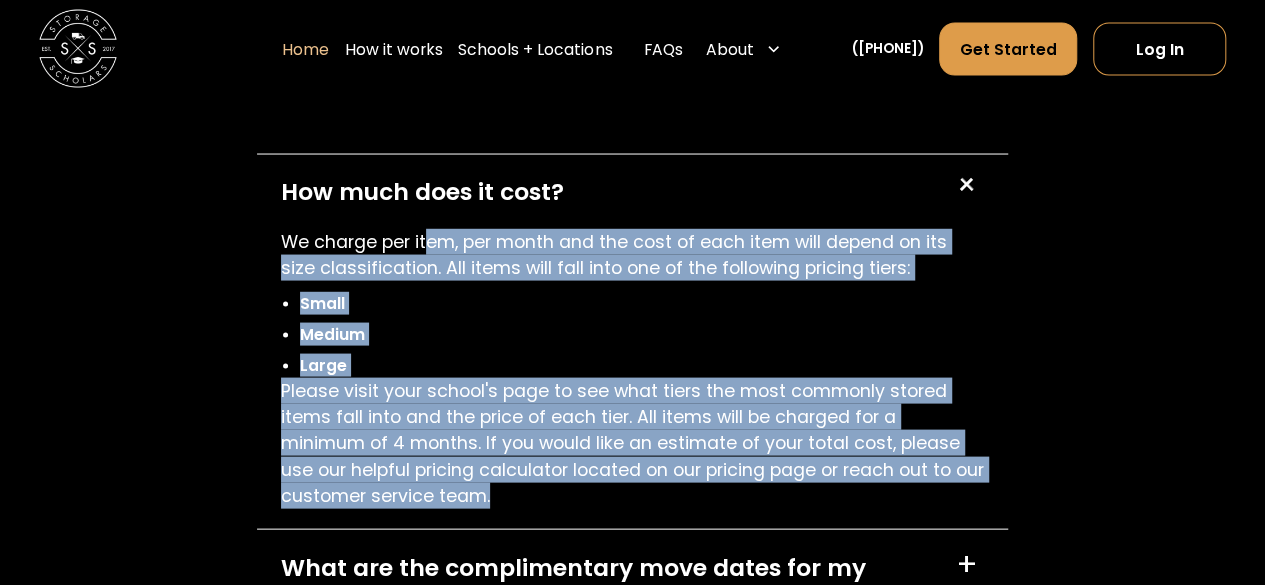 drag, startPoint x: 679, startPoint y: 506, endPoint x: 423, endPoint y: 256, distance: 357.8212 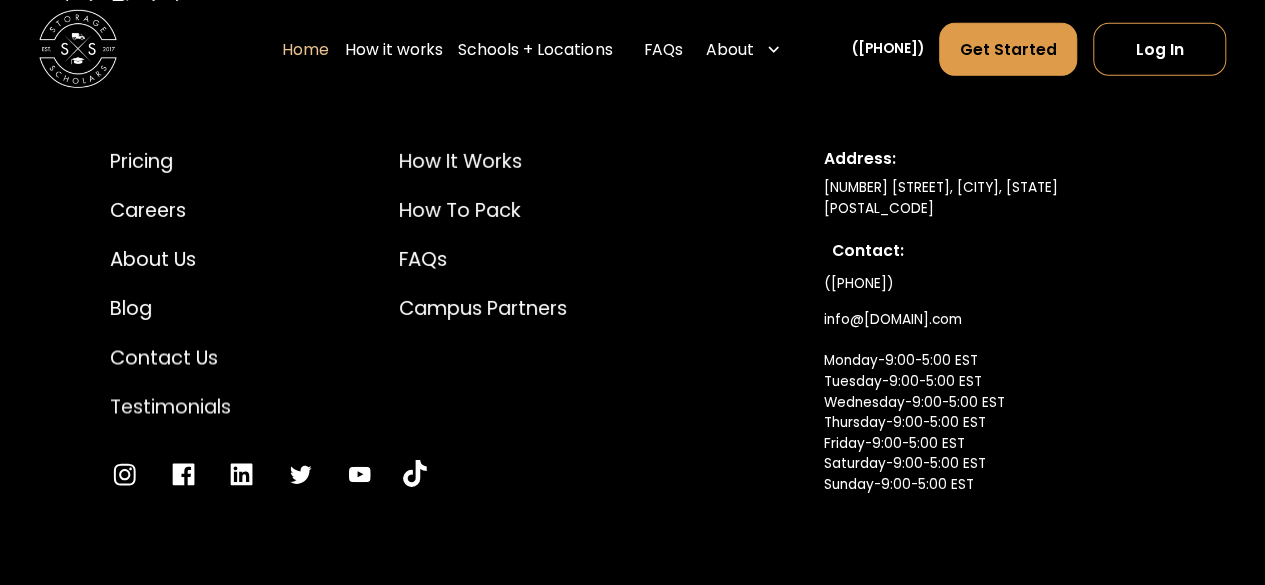 scroll, scrollTop: 6960, scrollLeft: 0, axis: vertical 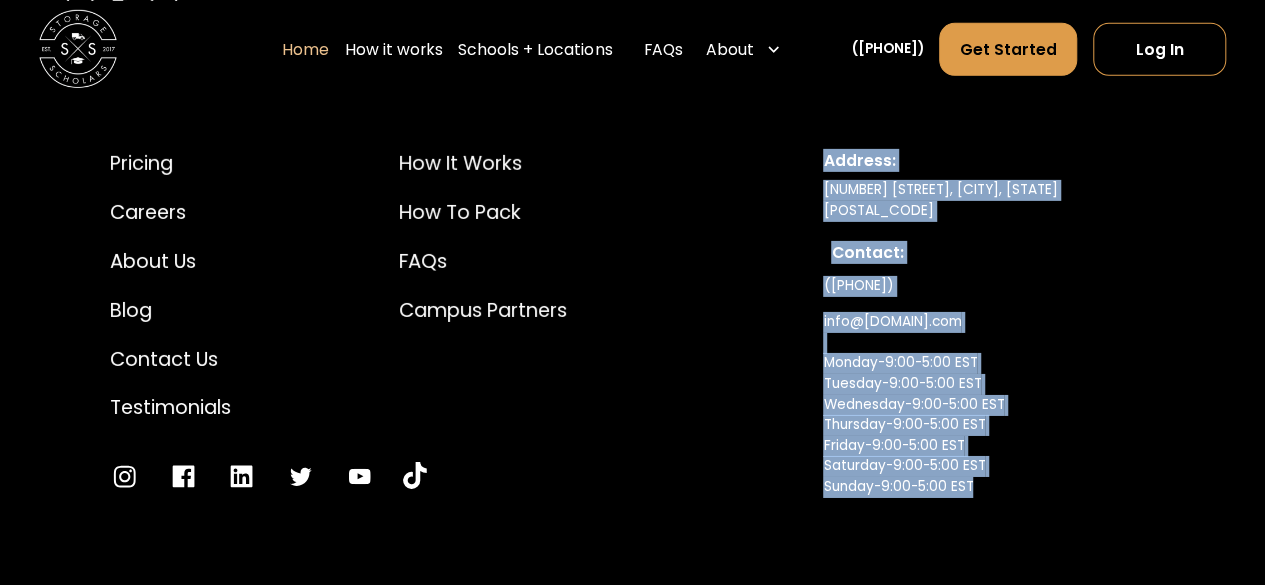 drag, startPoint x: 1039, startPoint y: 474, endPoint x: 804, endPoint y: 153, distance: 397.8266 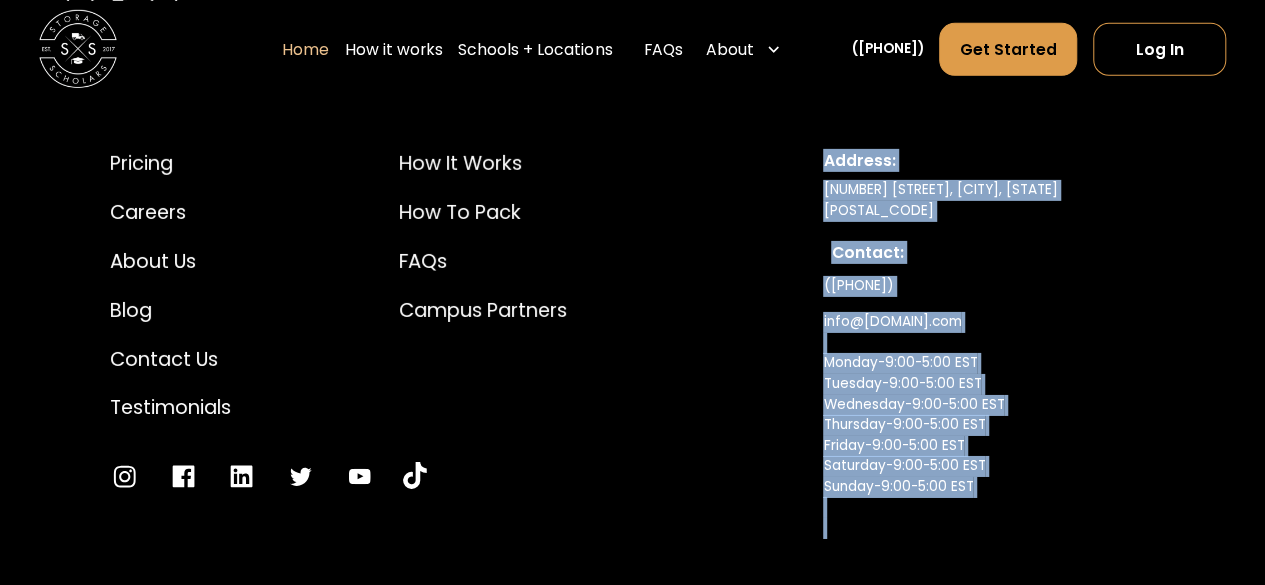 drag, startPoint x: 804, startPoint y: 153, endPoint x: 1044, endPoint y: 522, distance: 440.18292 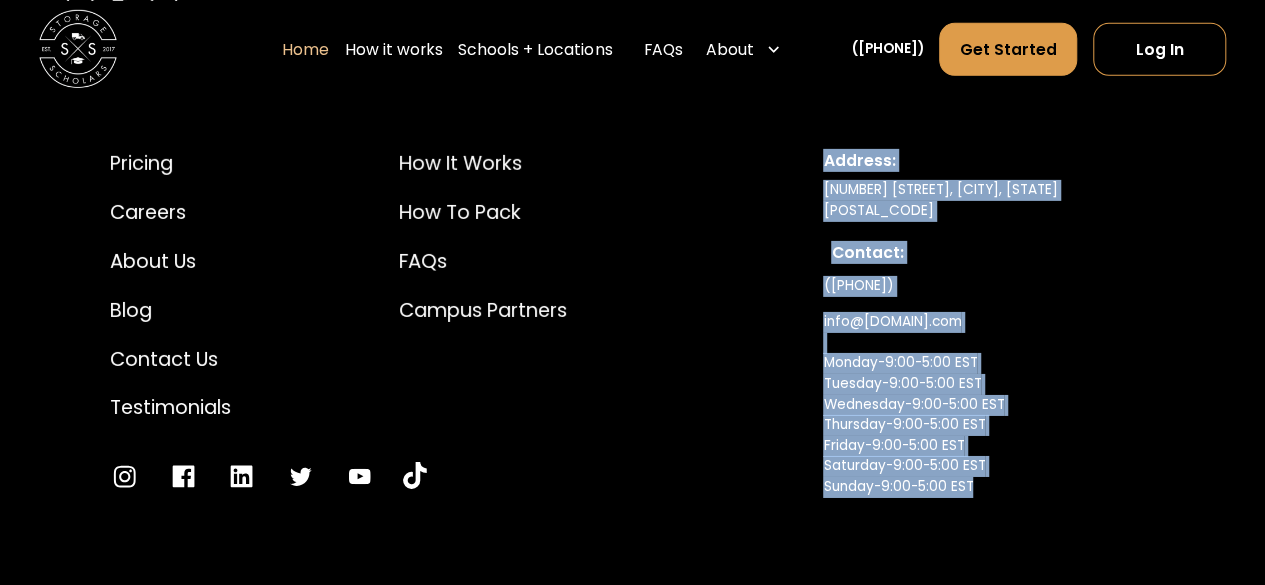 drag, startPoint x: 1012, startPoint y: 445, endPoint x: 798, endPoint y: 102, distance: 404.28333 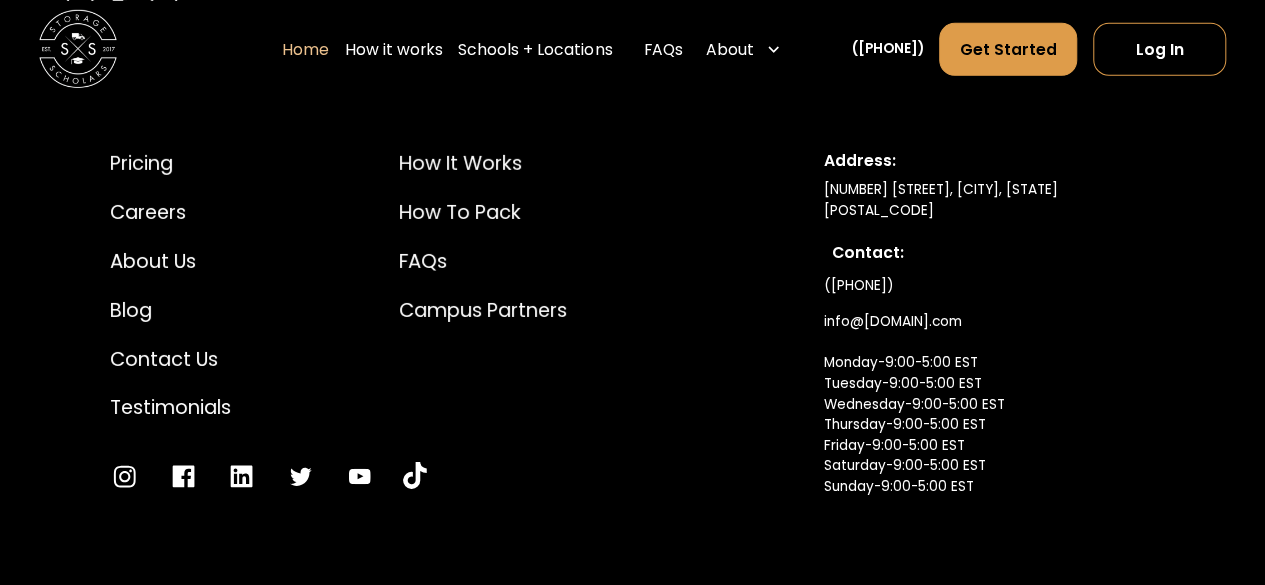 click on "Address: [NUMBER] [STREET], [CITY], [STATE] [POSTAL_CODE] Contact: ([PHONE]) [DOMAIN].com [DAY]-[TIME] [TIME_ZONE] [DAY]-[TIME] [TIME_ZONE] [DAY]-[TIME] [TIME_ZONE] [DAY]-[TIME] [TIME_ZONE] [DAY]-[TIME] [TIME_ZONE] [DAY]-[TIME] [TIME_ZONE] [DAY]-[TIME] [TIME_ZONE]" at bounding box center [632, 351] 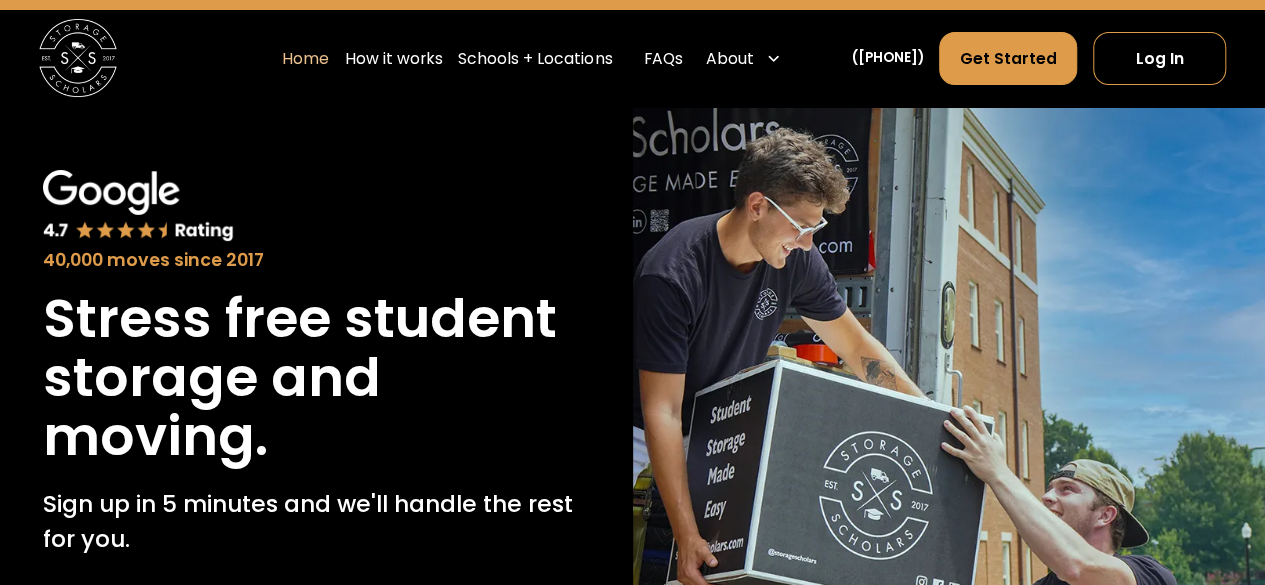scroll, scrollTop: 107, scrollLeft: 0, axis: vertical 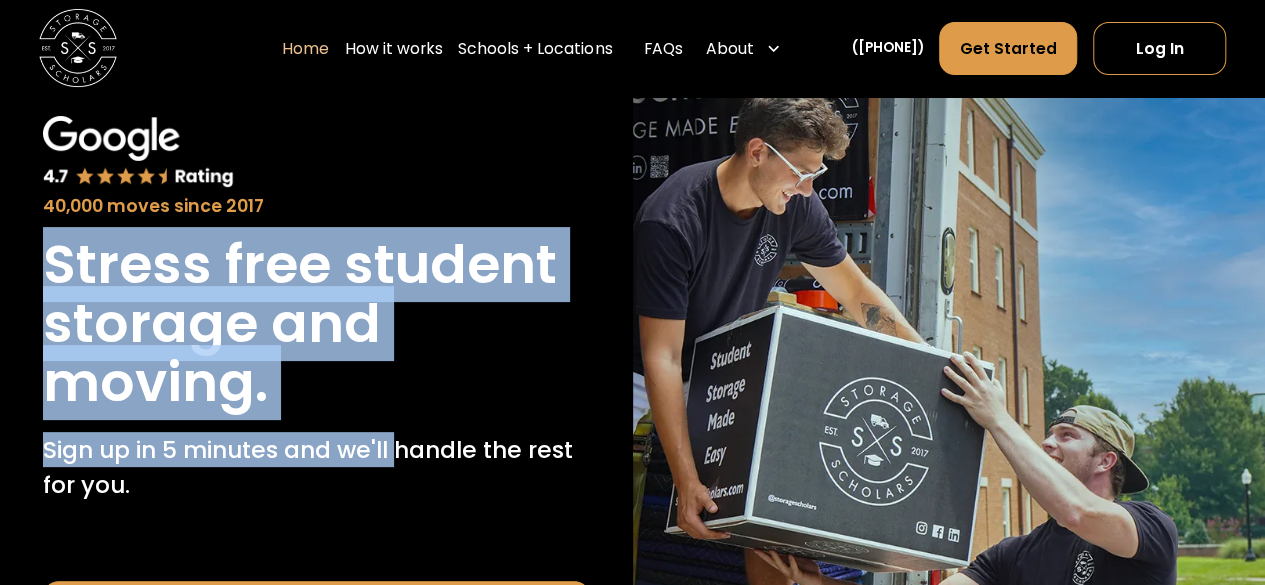 drag, startPoint x: 203, startPoint y: 333, endPoint x: 33, endPoint y: 291, distance: 175.11139 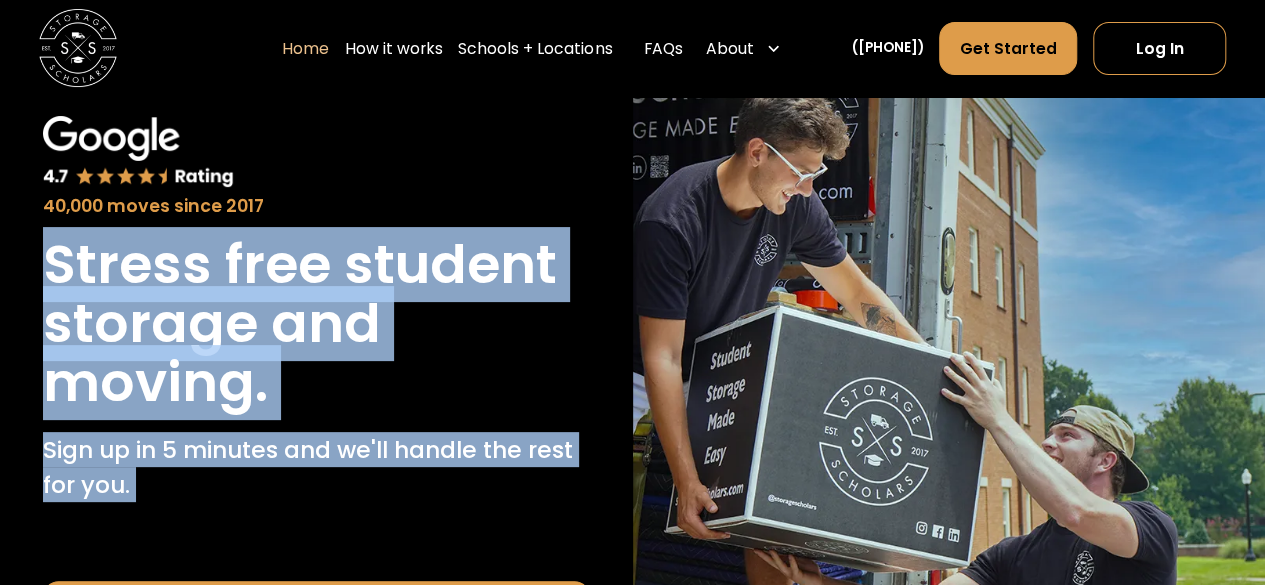 drag, startPoint x: 32, startPoint y: 291, endPoint x: 372, endPoint y: 503, distance: 400.6794 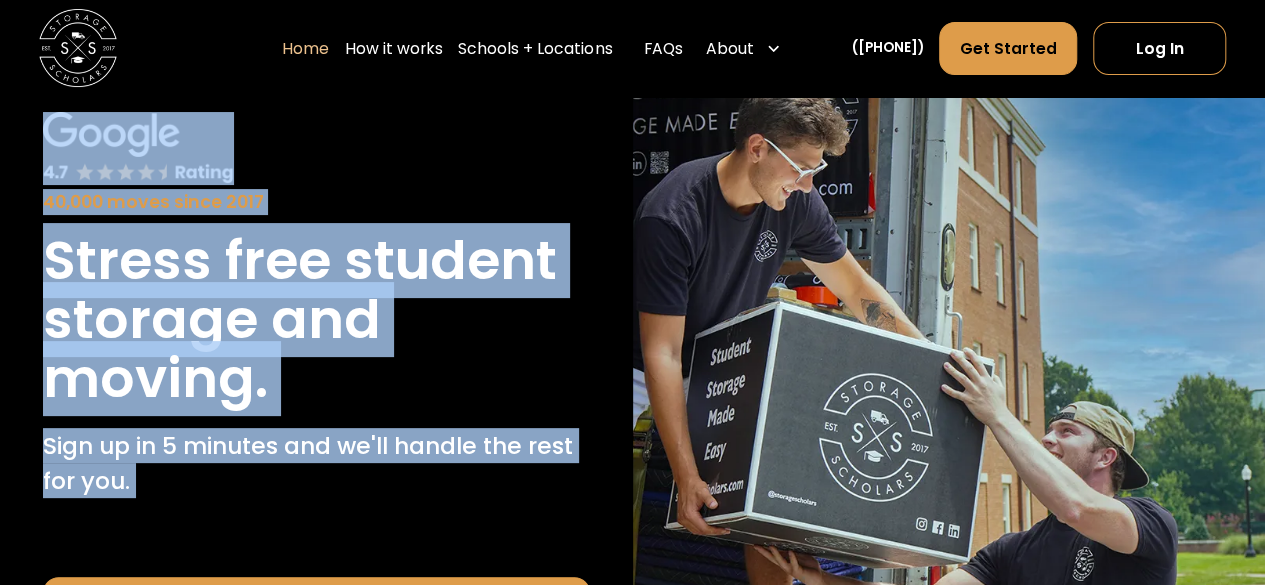drag, startPoint x: 372, startPoint y: 503, endPoint x: 144, endPoint y: 163, distance: 409.37024 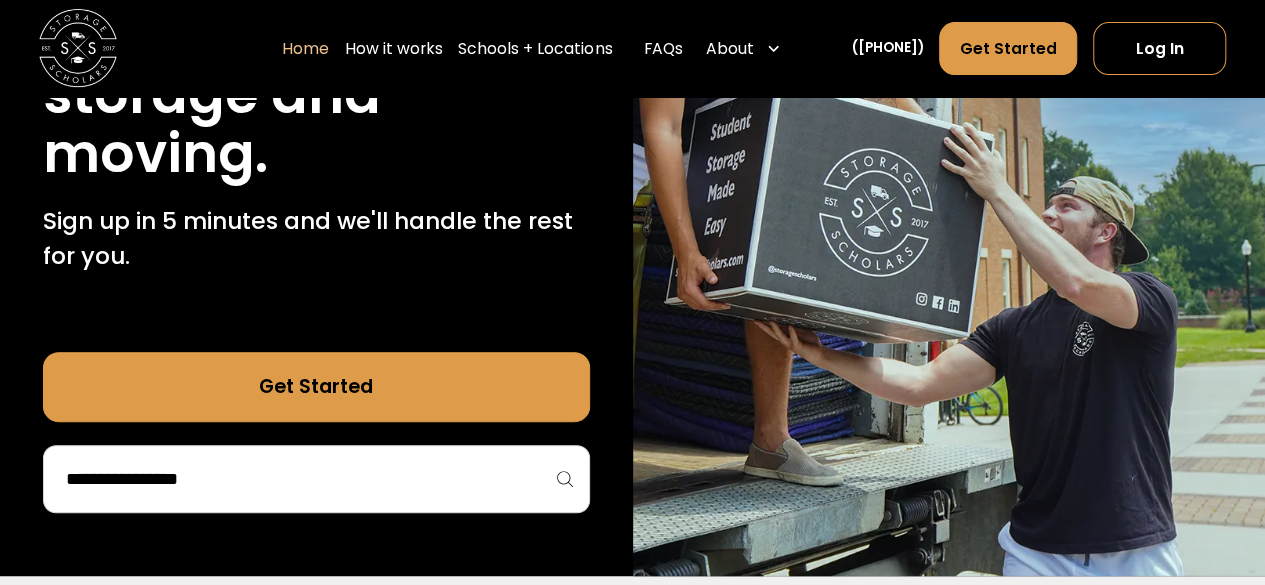 scroll, scrollTop: 337, scrollLeft: 0, axis: vertical 